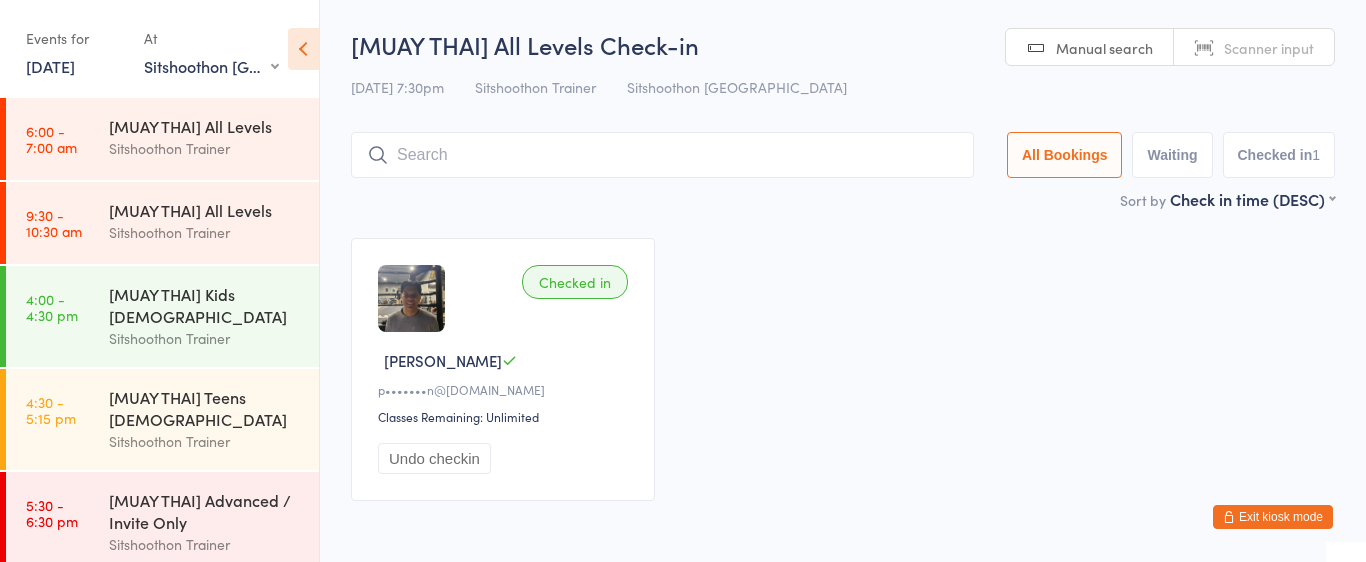 select on "2" 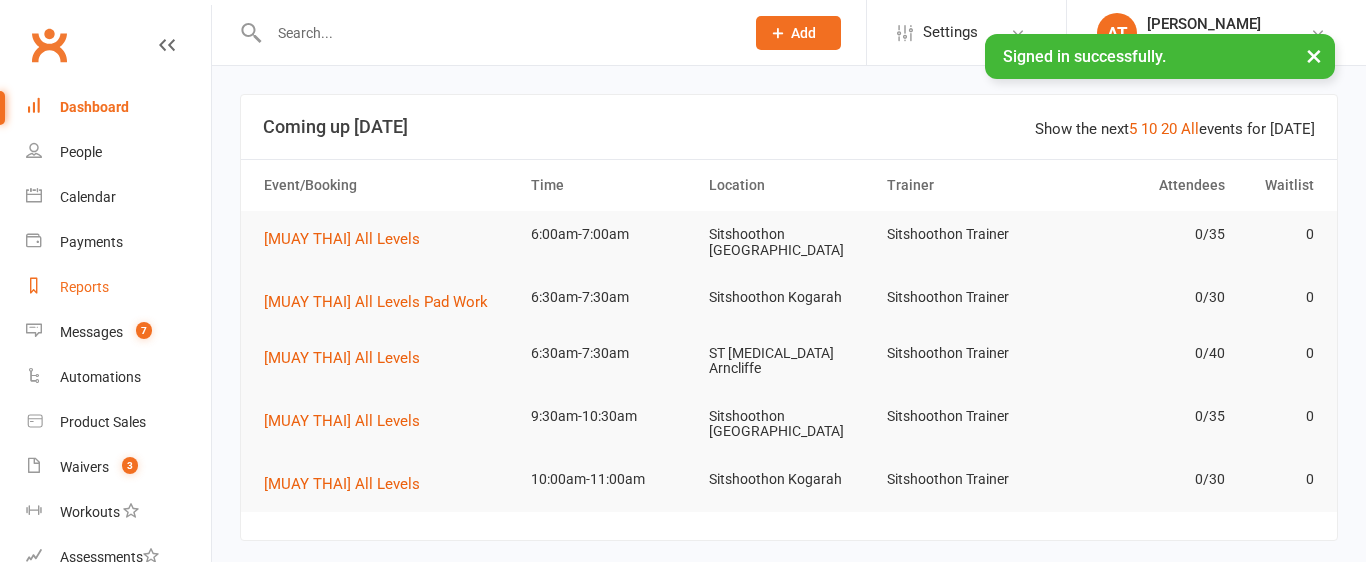 scroll, scrollTop: 0, scrollLeft: 0, axis: both 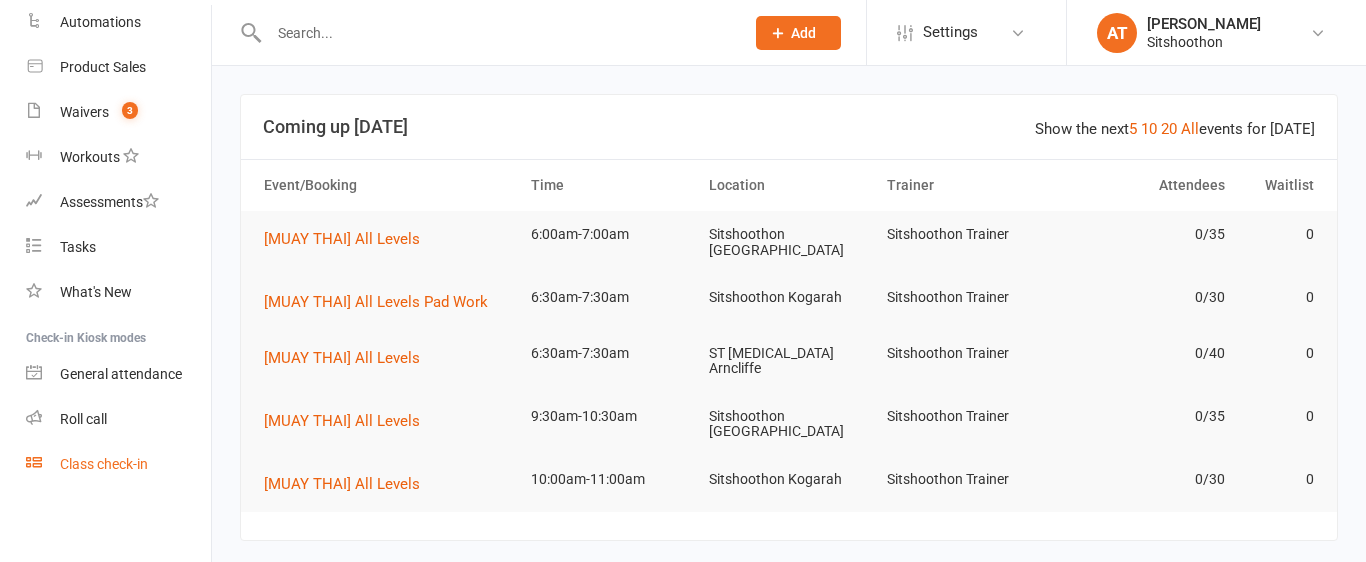 click on "Class check-in" at bounding box center (104, 464) 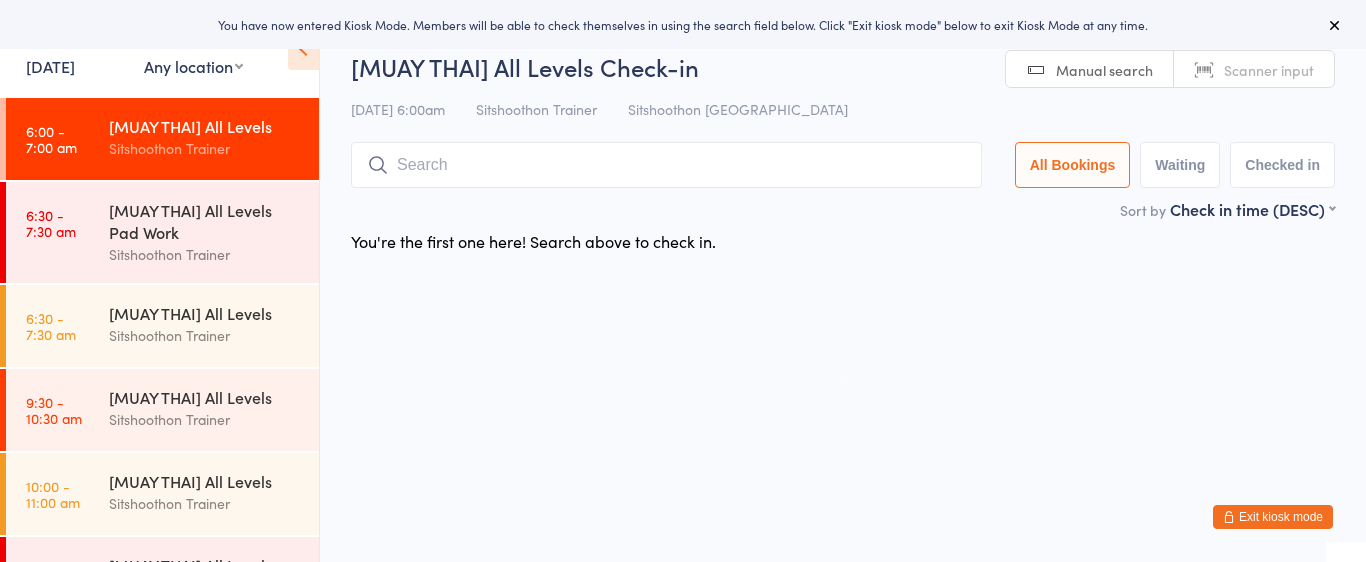 scroll, scrollTop: 0, scrollLeft: 0, axis: both 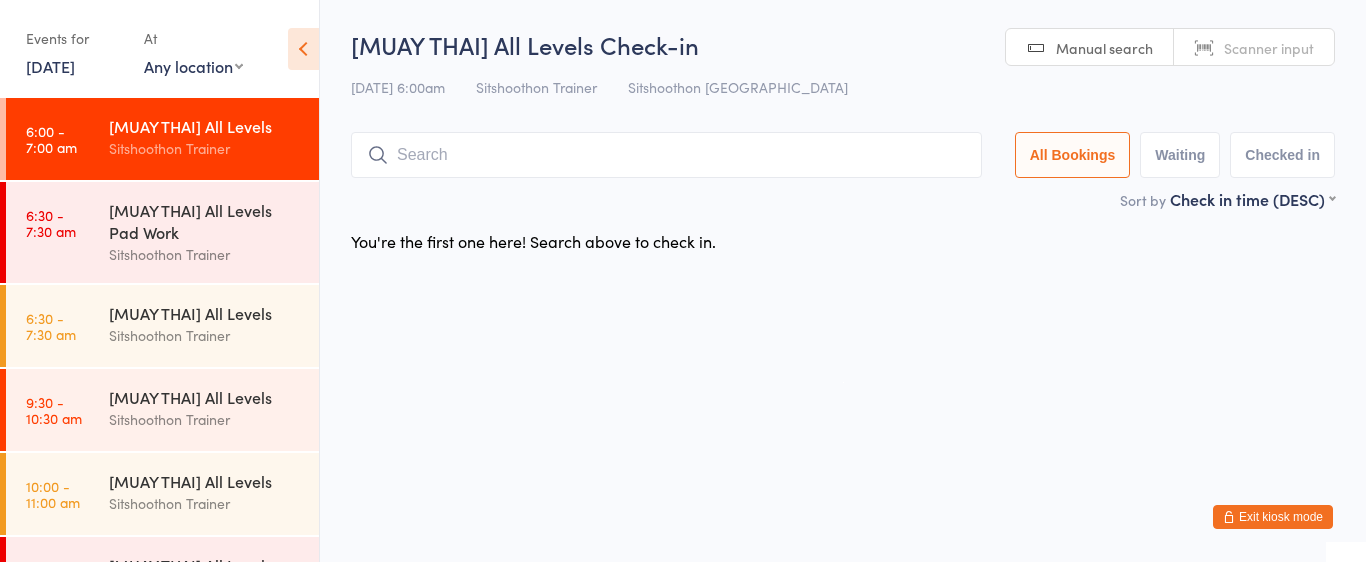 select on "2" 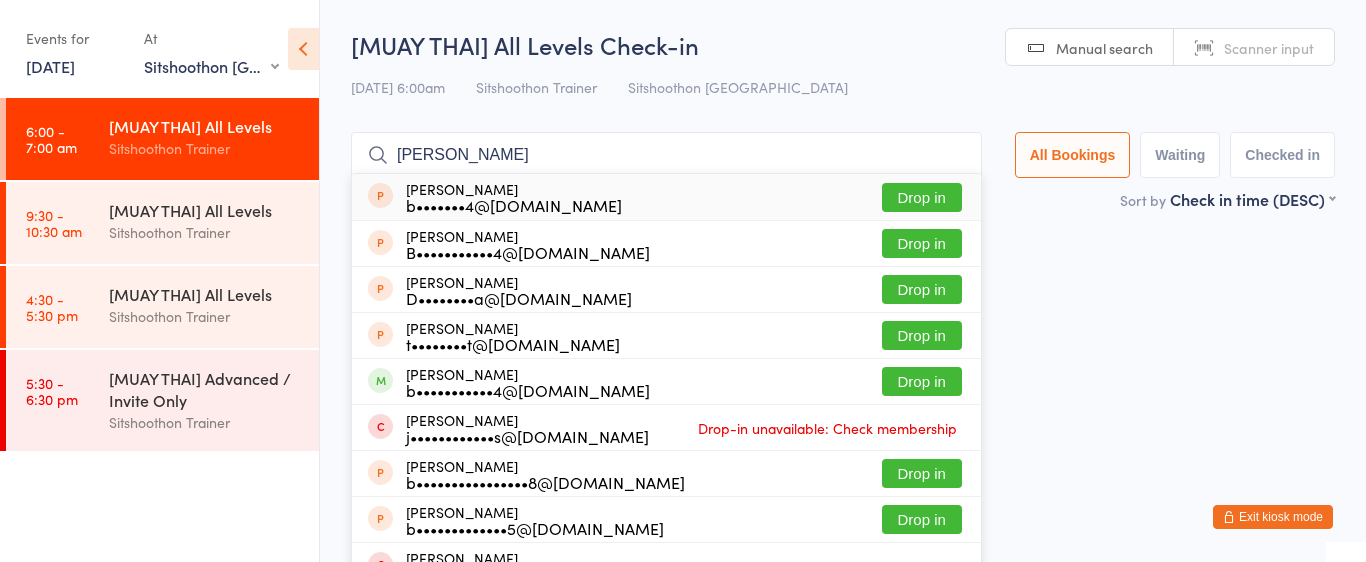 type on "blake andre" 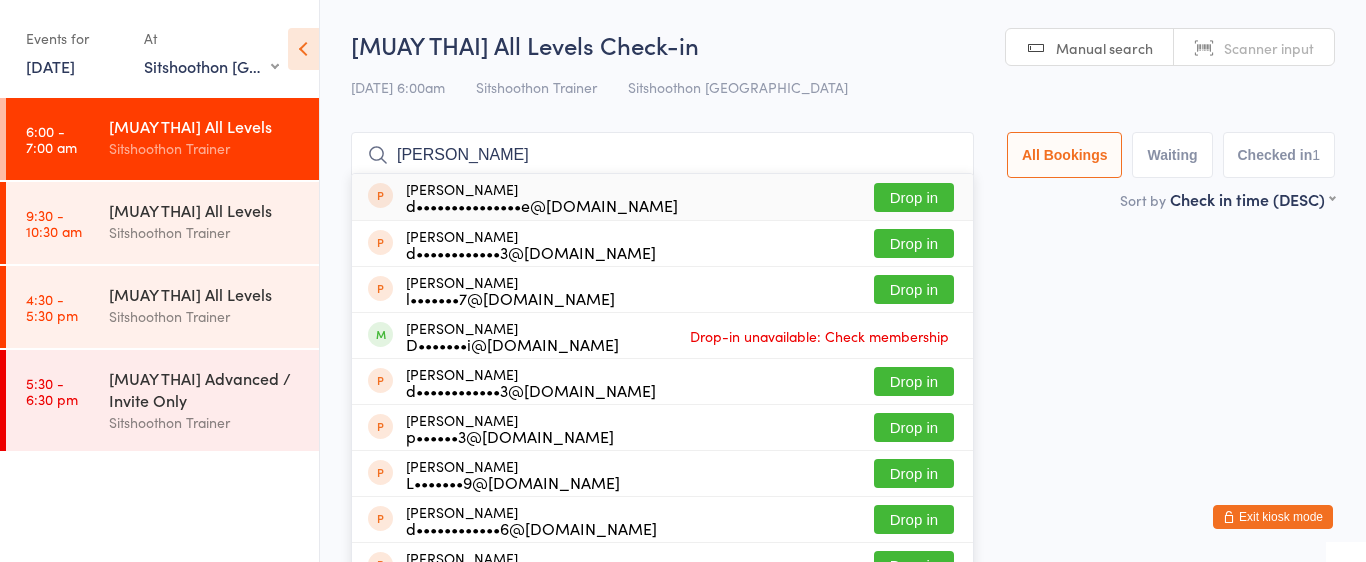 type on "daniel jo" 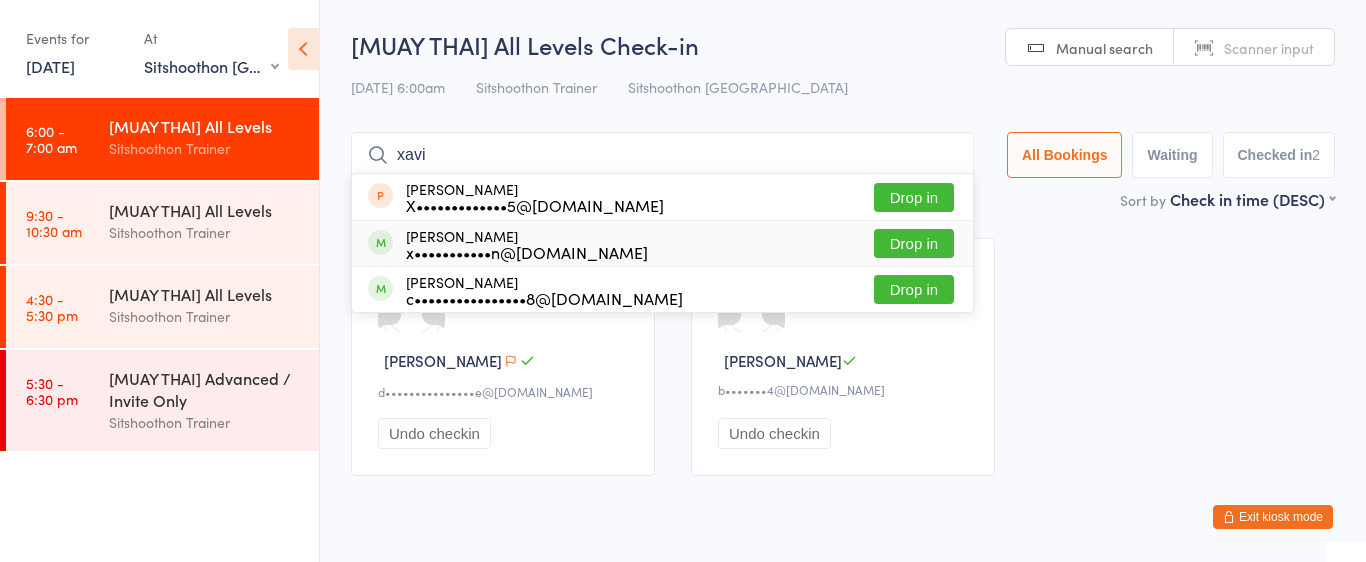 type on "xavi" 